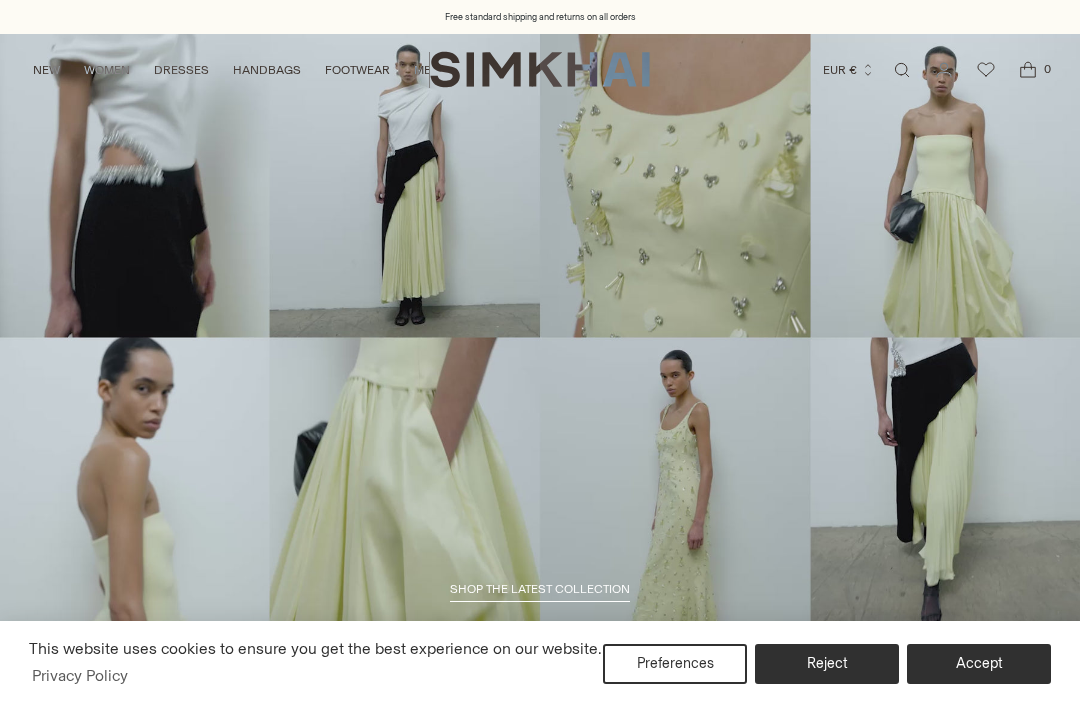 scroll, scrollTop: 0, scrollLeft: 0, axis: both 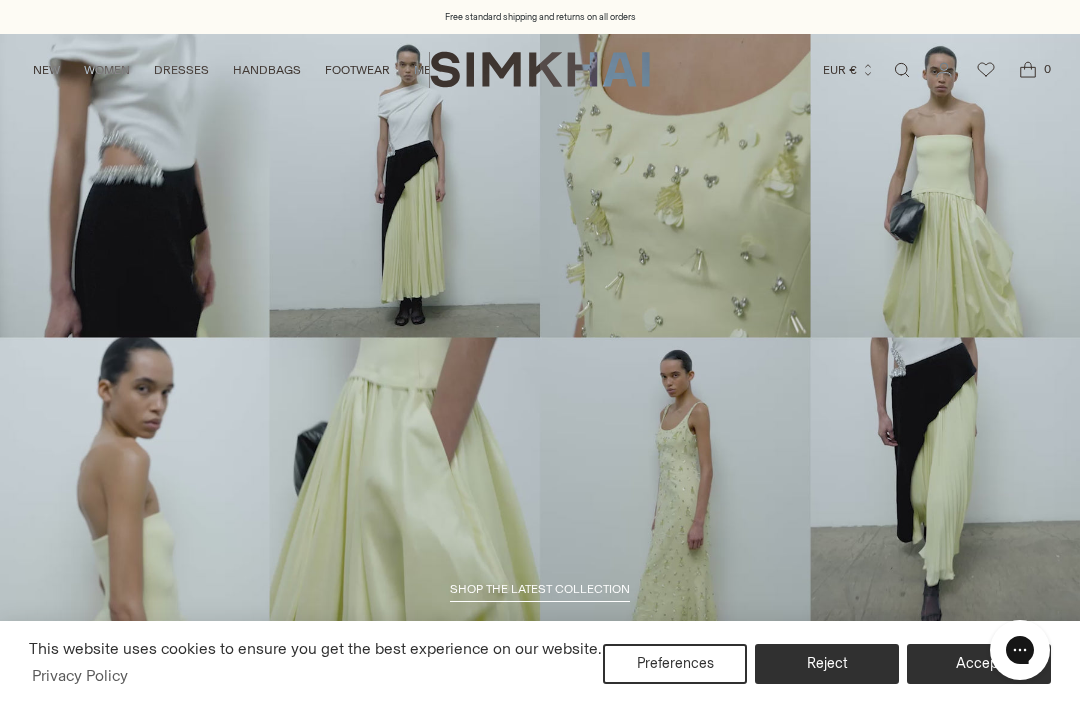 click on "Preferences" at bounding box center (675, 664) 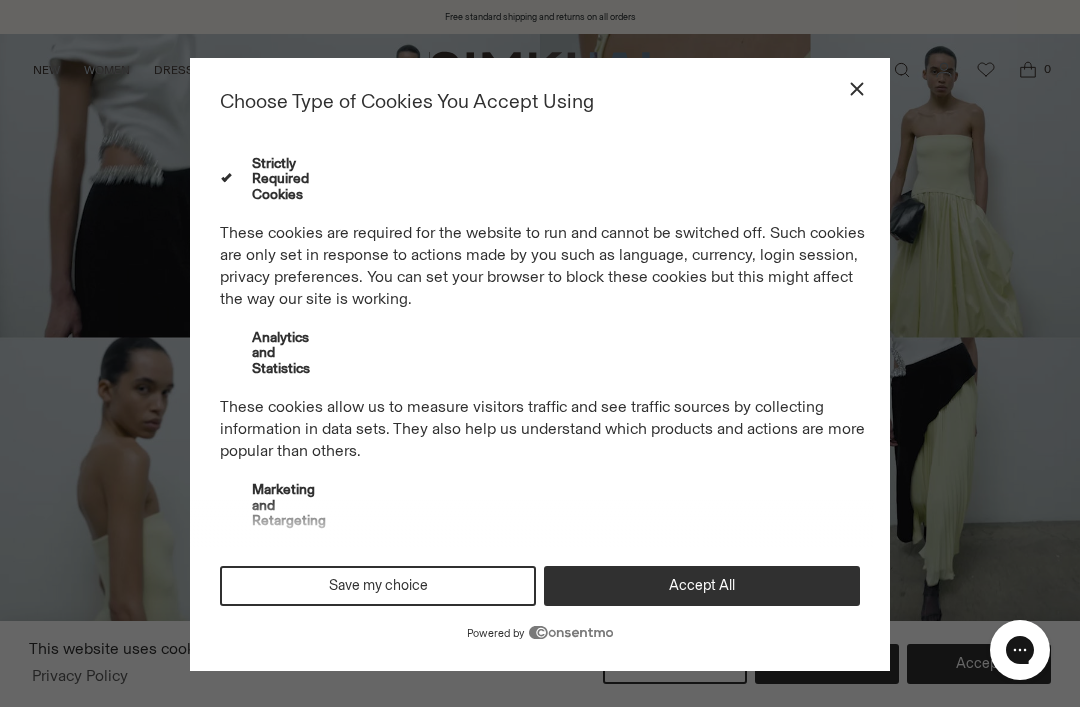click 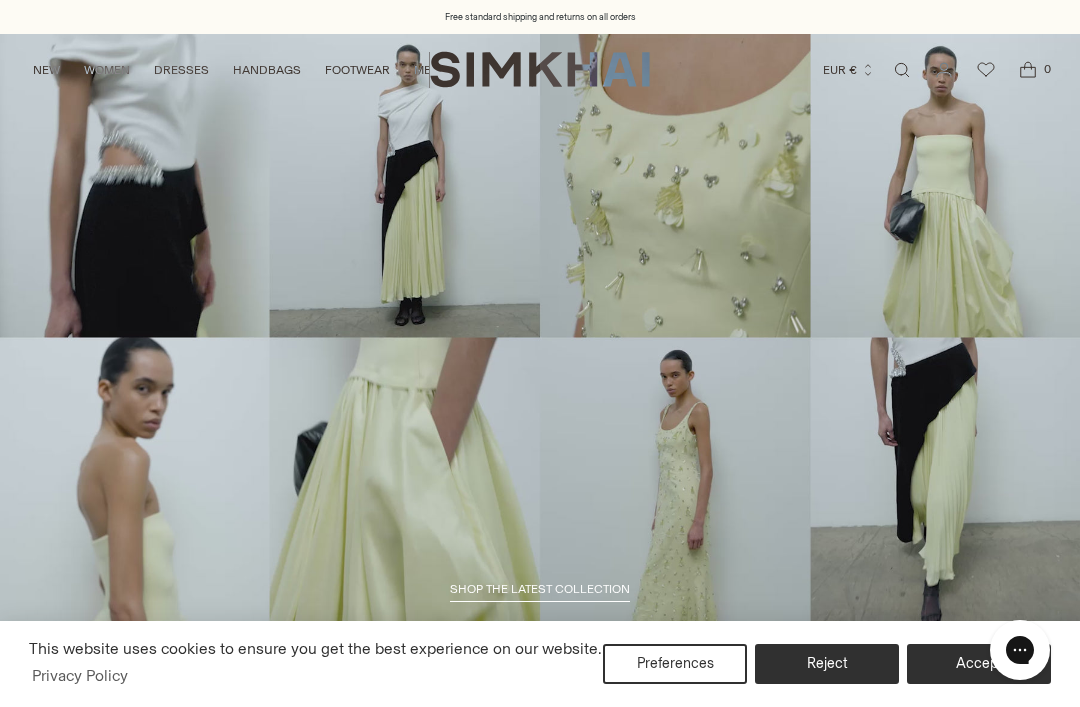 click on "Reject" at bounding box center [827, 664] 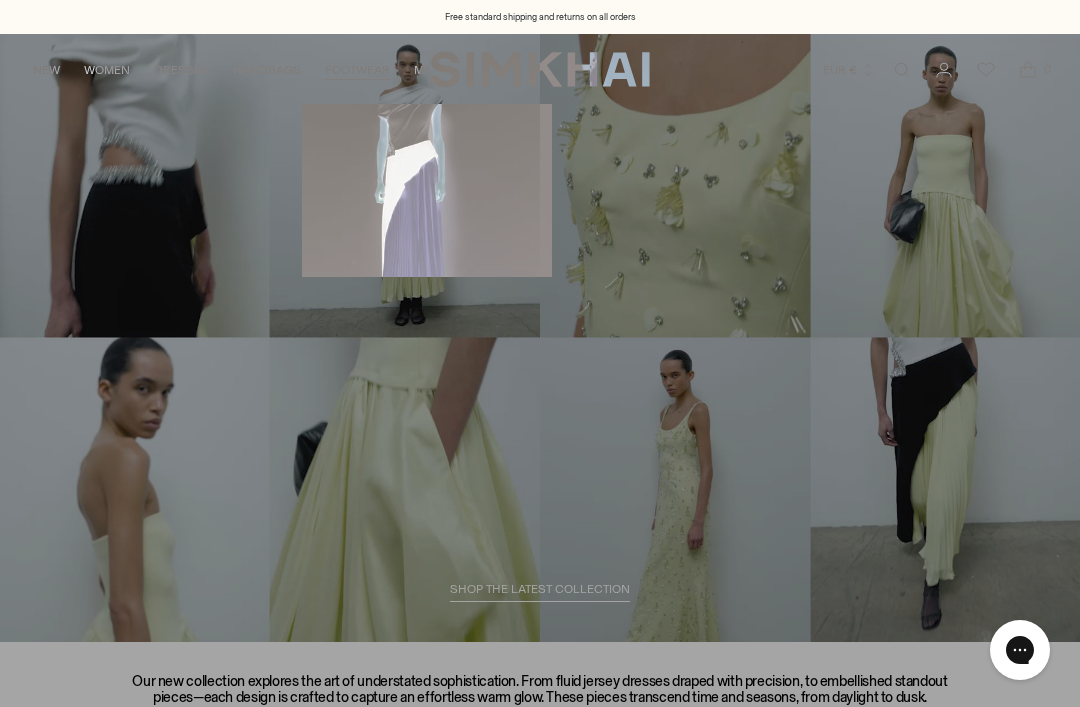 click on "Heels" at bounding box center [427, 221] 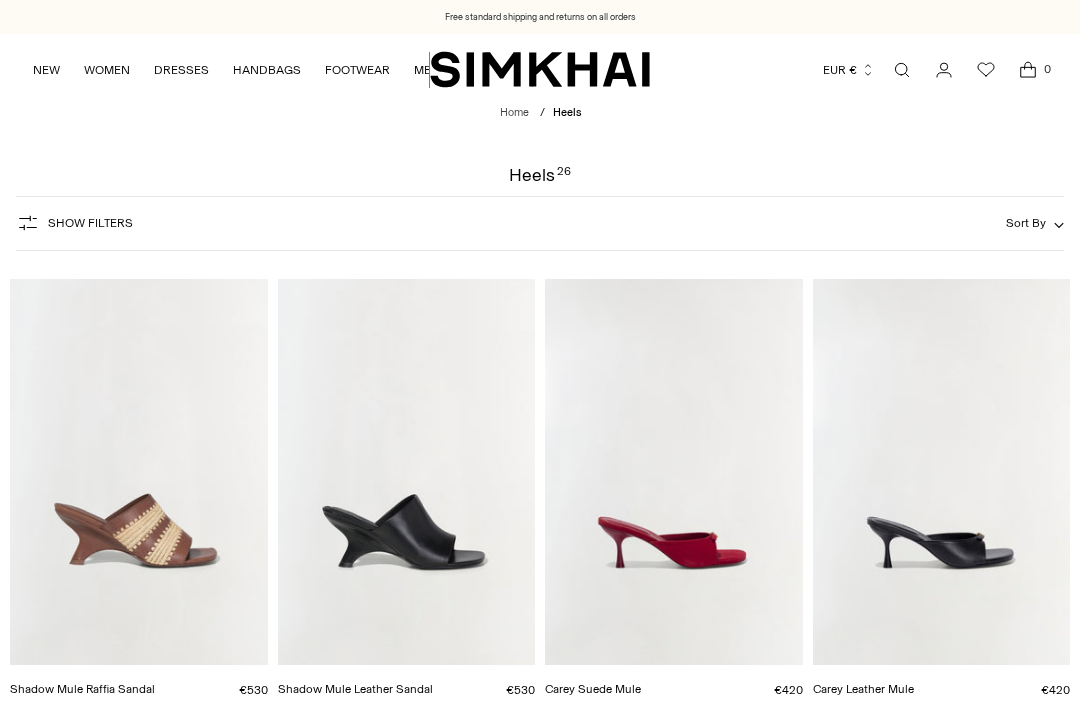 scroll, scrollTop: 0, scrollLeft: 0, axis: both 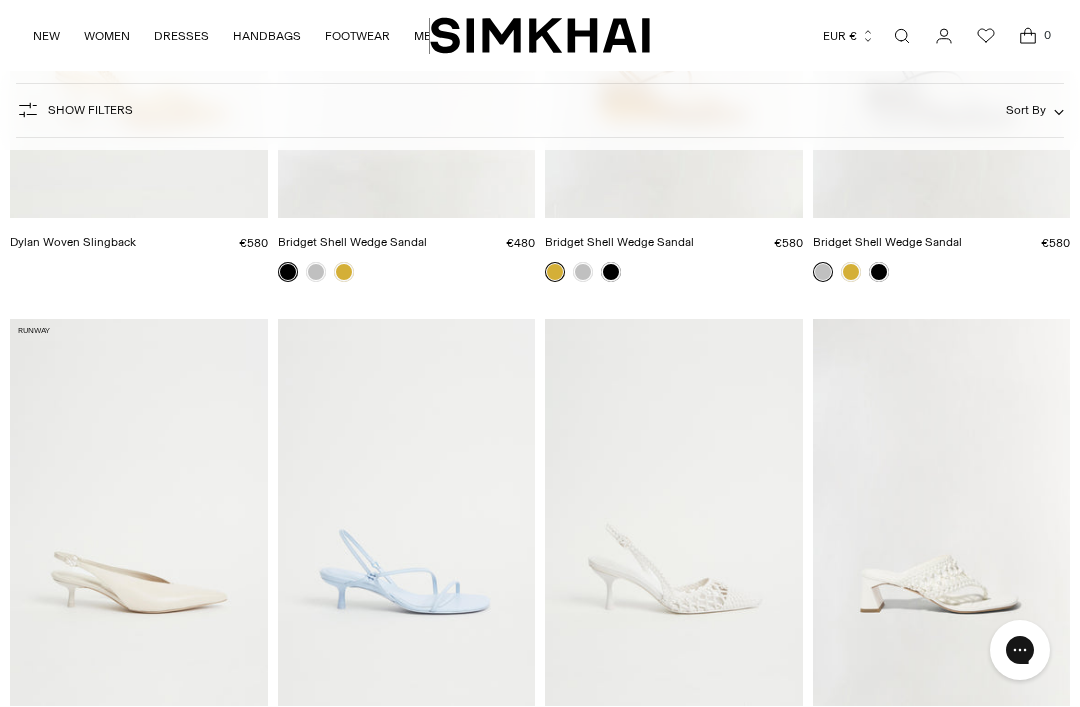 click at bounding box center [407, 512] 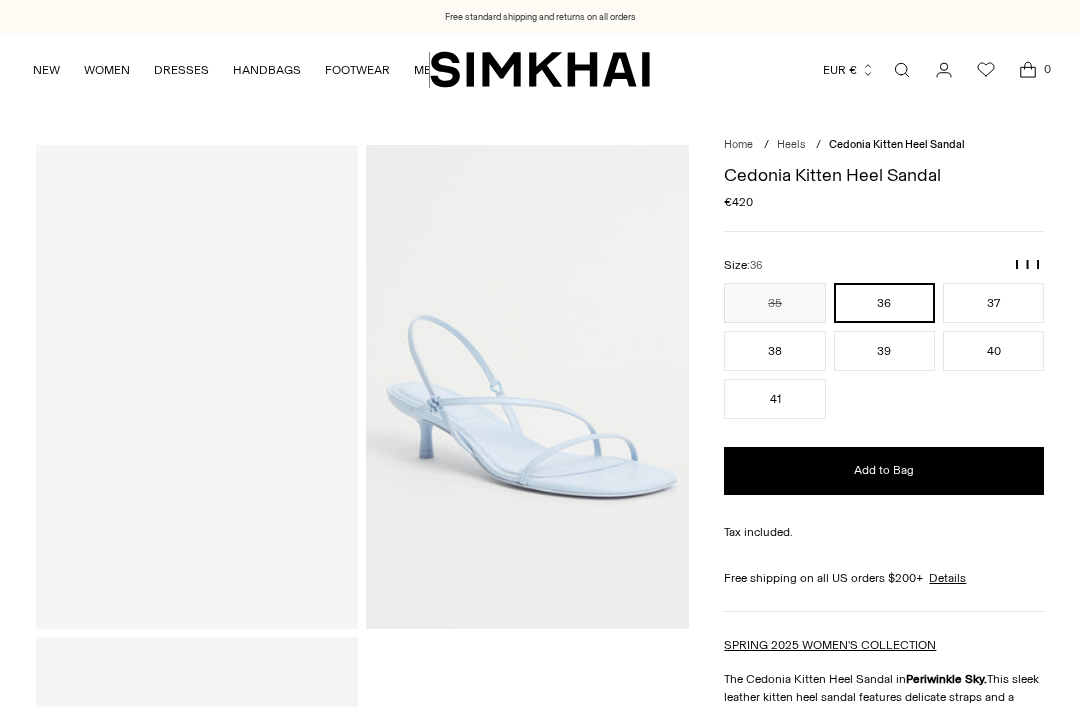 scroll, scrollTop: 0, scrollLeft: 0, axis: both 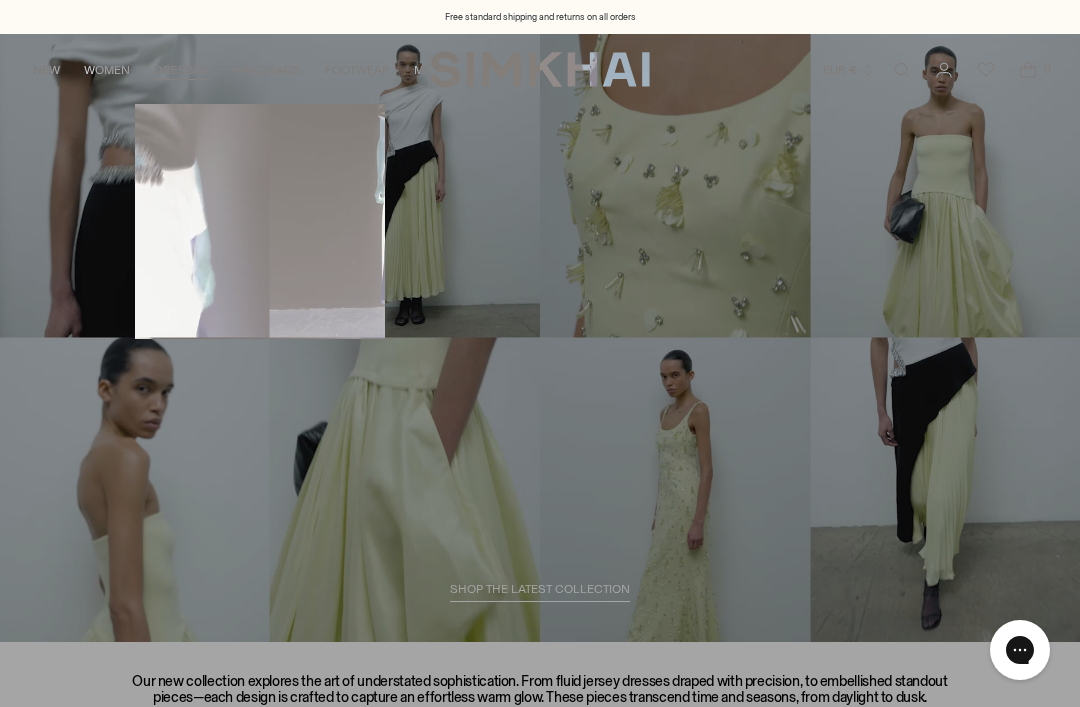 click on "All Dresses" at bounding box center (260, 129) 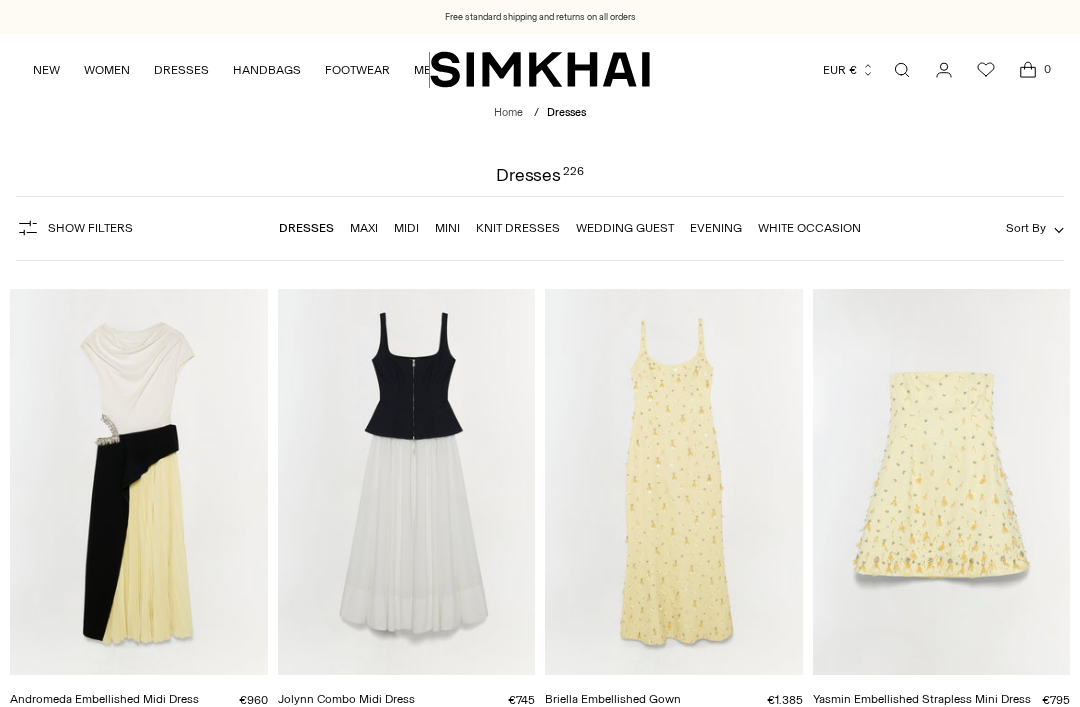 scroll, scrollTop: 477, scrollLeft: 0, axis: vertical 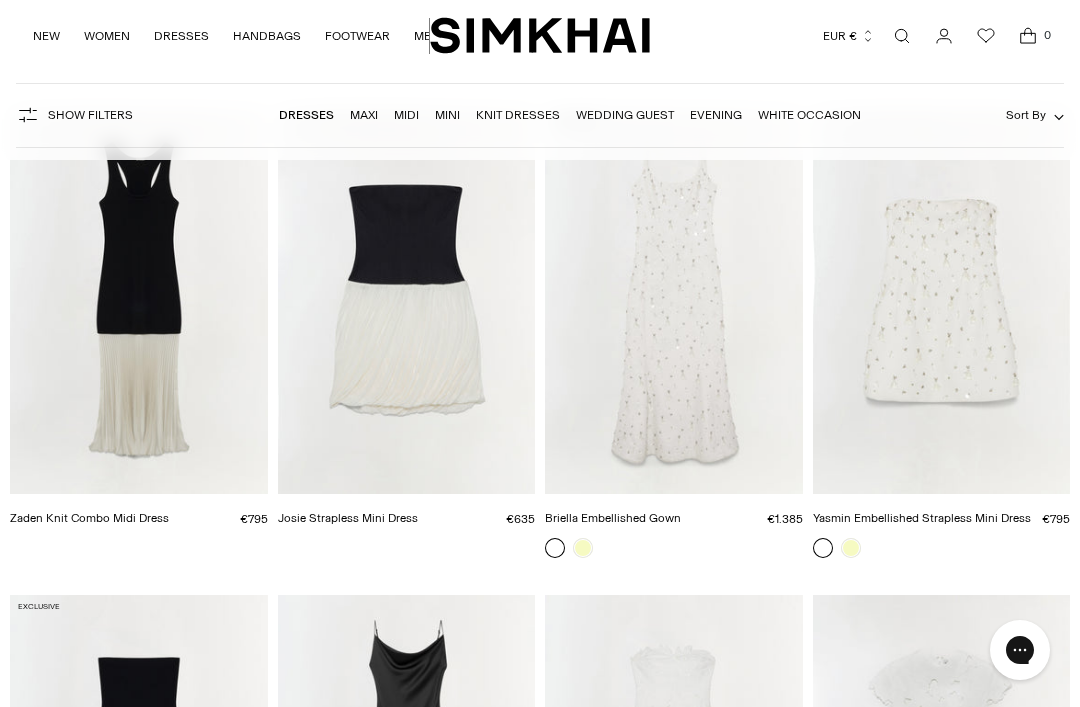 click at bounding box center [942, 301] 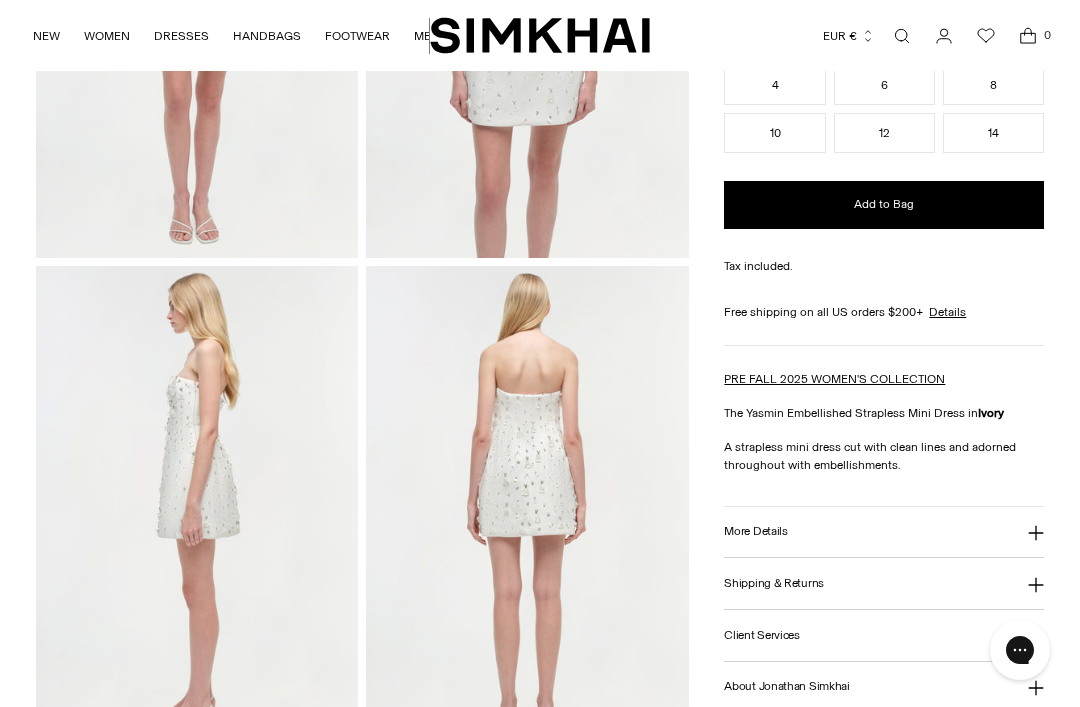 scroll, scrollTop: 446, scrollLeft: 0, axis: vertical 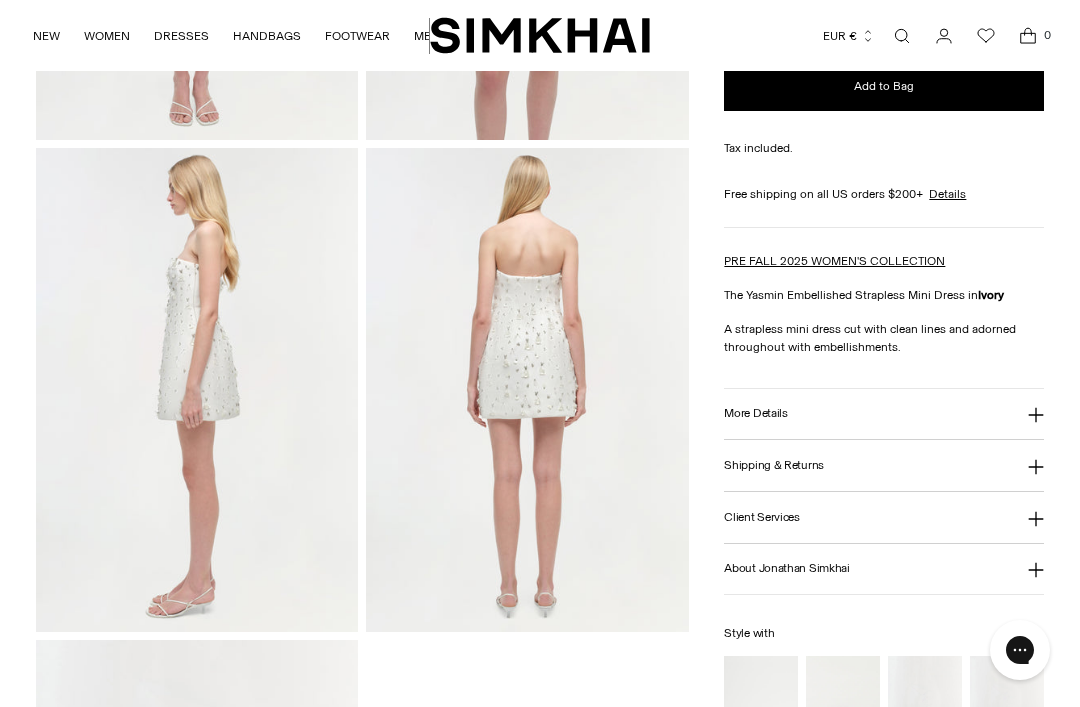 click at bounding box center (197, 390) 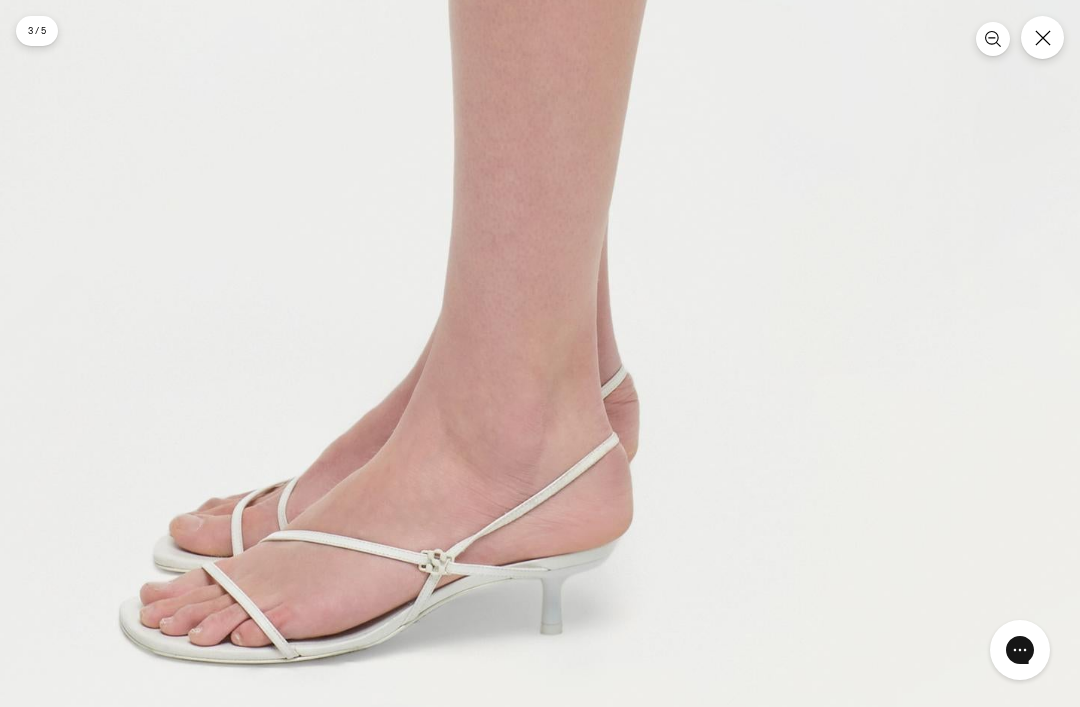 click 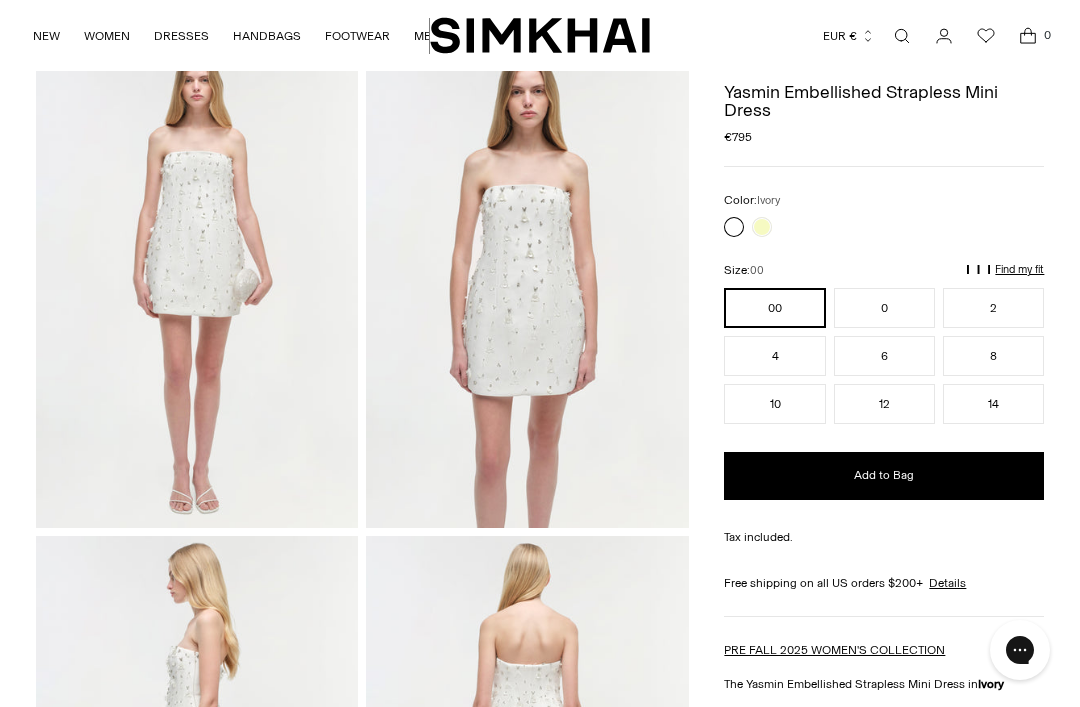 scroll, scrollTop: 94, scrollLeft: 0, axis: vertical 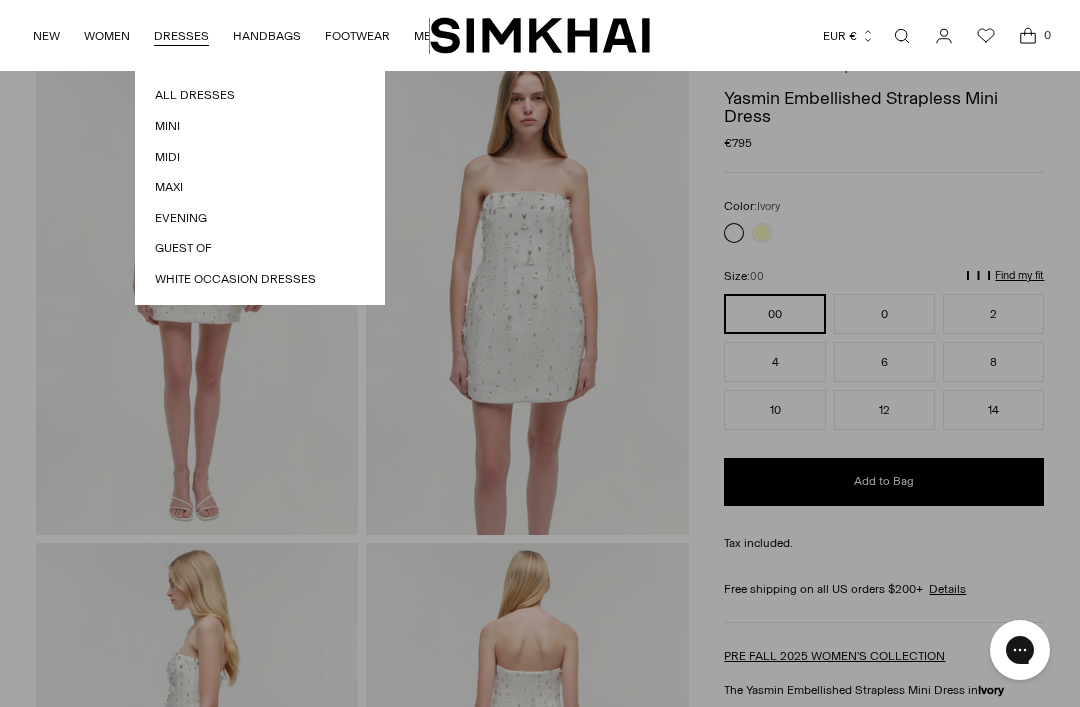 click on "All Dresses" at bounding box center [260, 95] 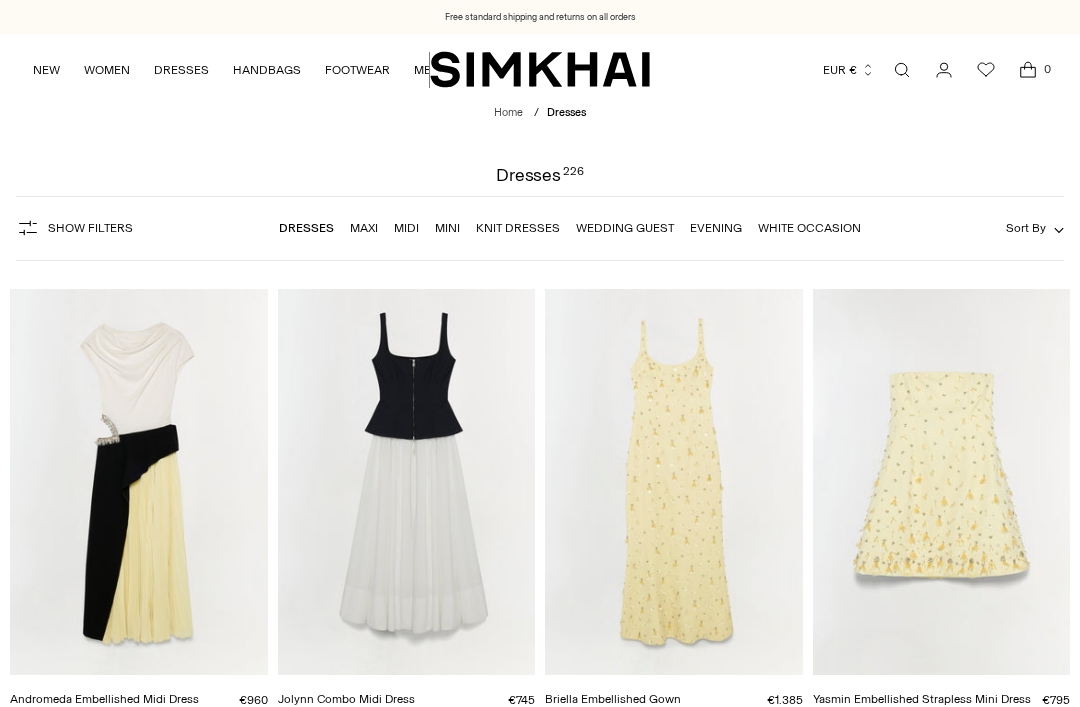 scroll, scrollTop: 0, scrollLeft: 0, axis: both 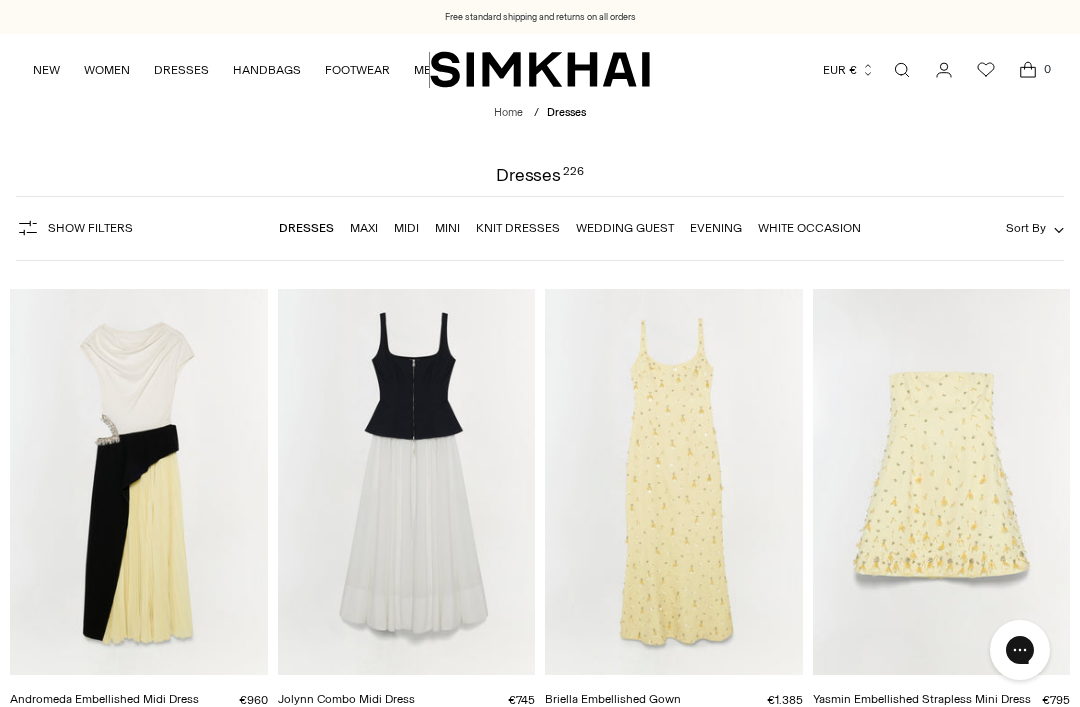 click at bounding box center (942, 482) 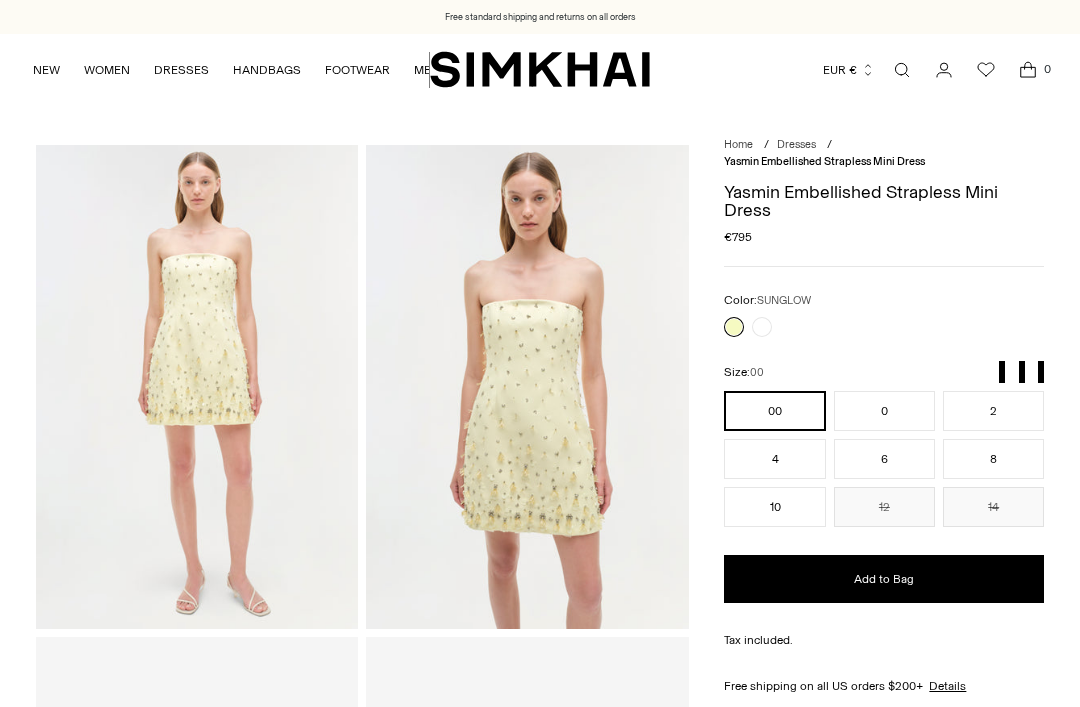 scroll, scrollTop: 0, scrollLeft: 0, axis: both 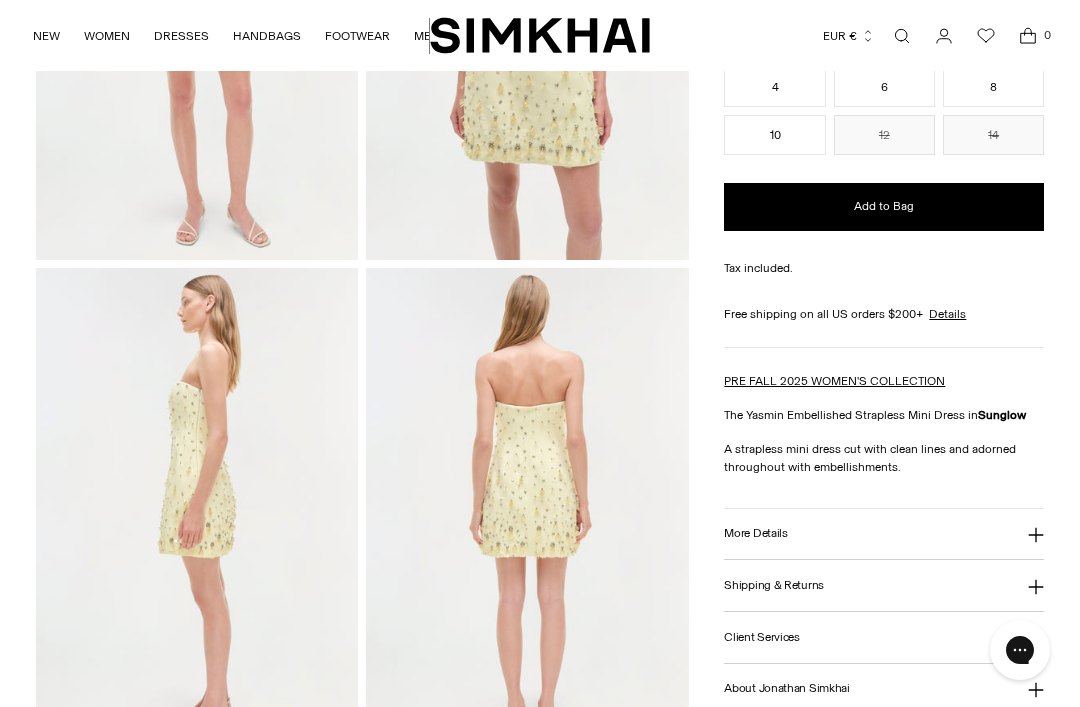 click at bounding box center (197, 18) 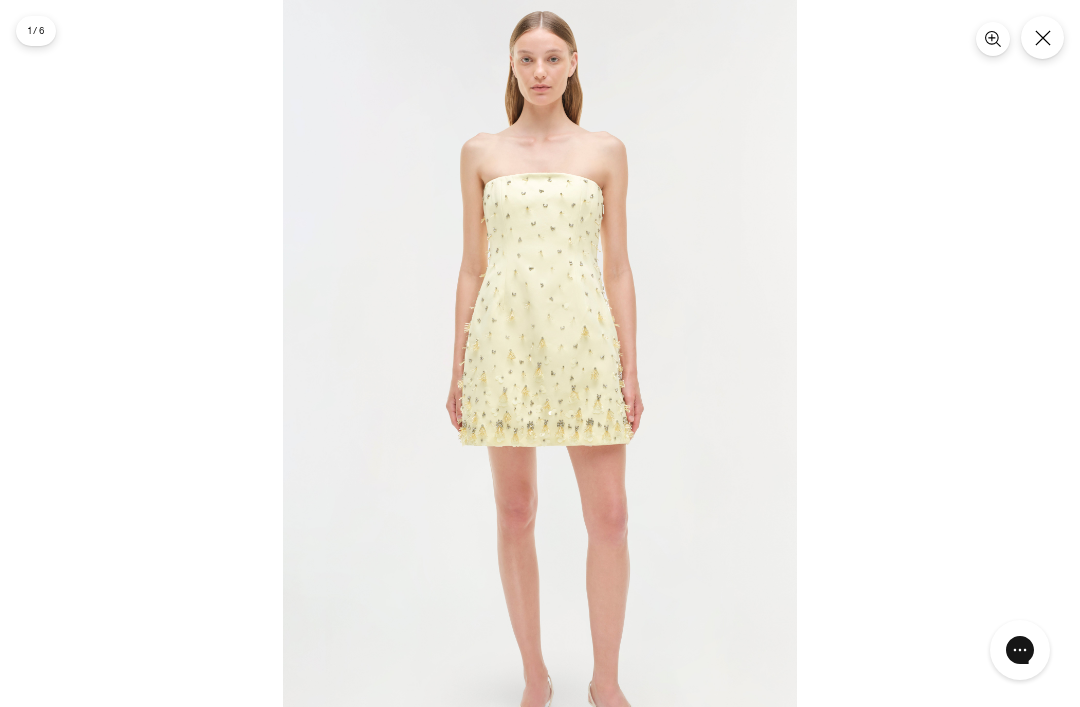 click at bounding box center (540, 385) 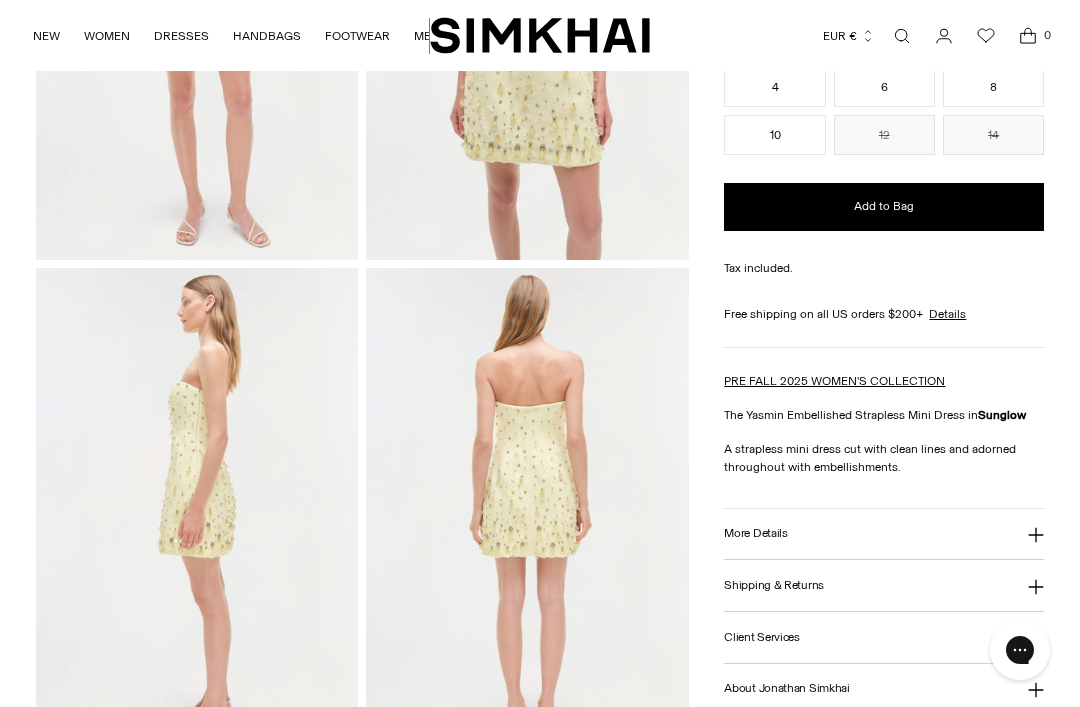 scroll, scrollTop: 433, scrollLeft: 0, axis: vertical 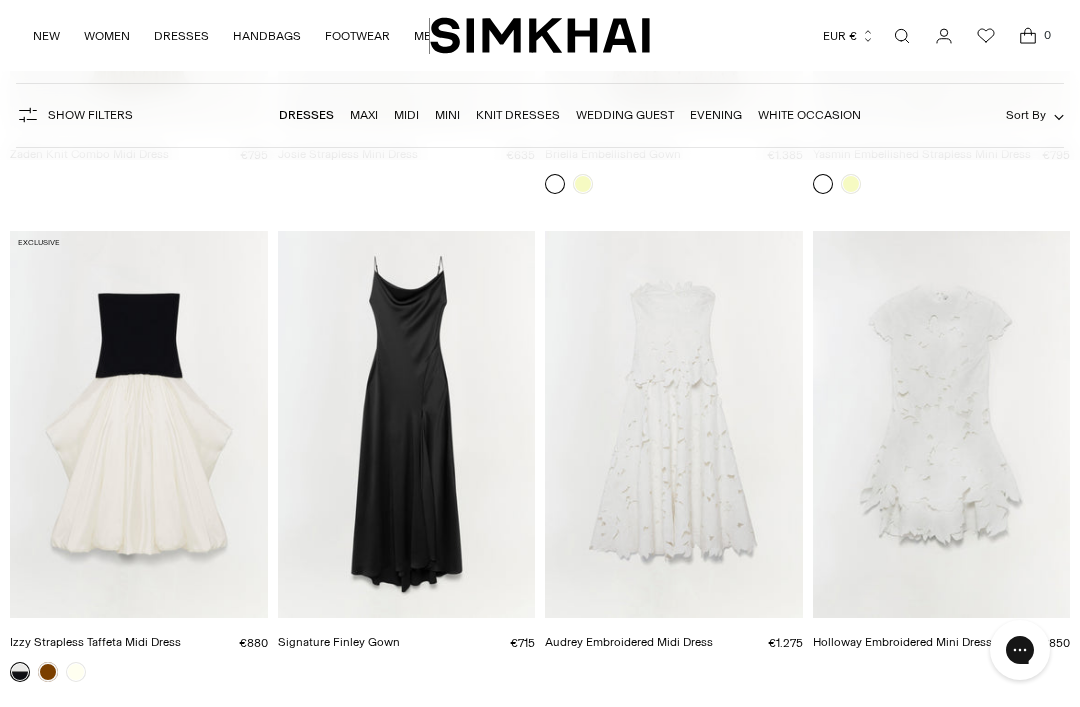 click at bounding box center [674, 424] 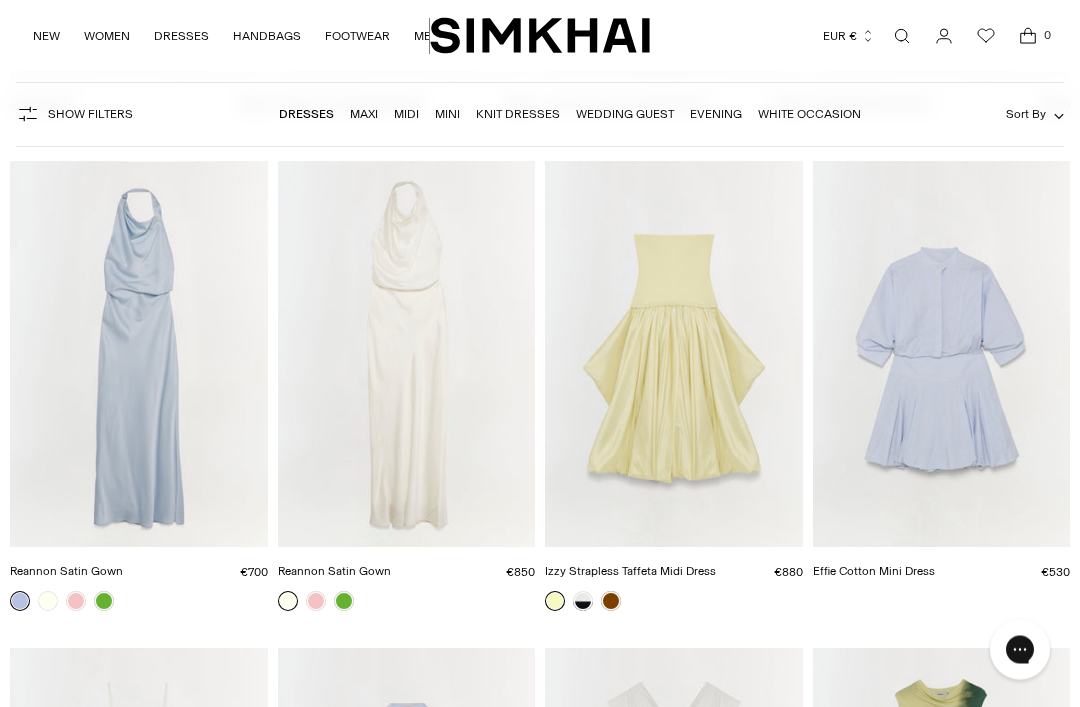 scroll, scrollTop: 2057, scrollLeft: 0, axis: vertical 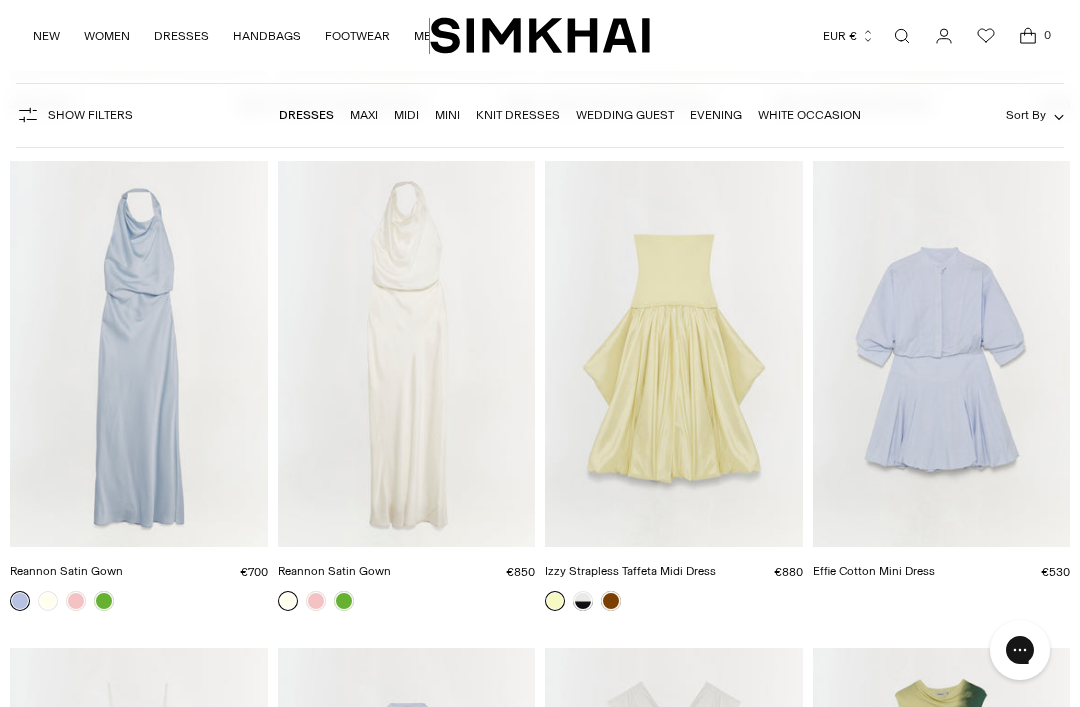 click at bounding box center (674, 354) 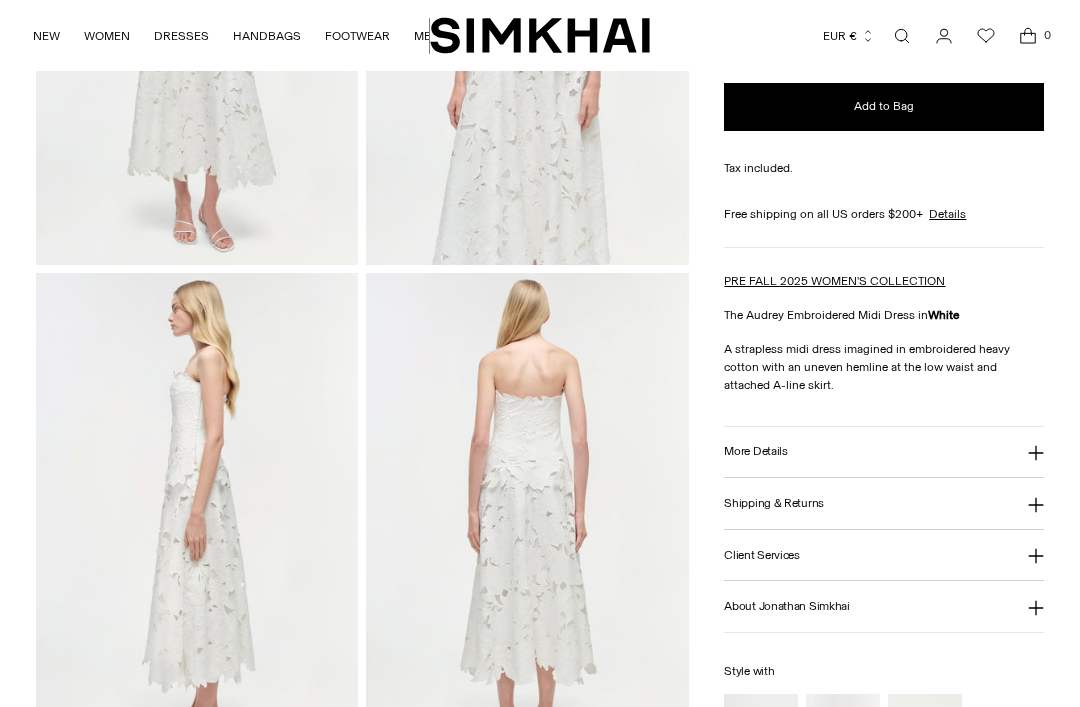 scroll, scrollTop: 417, scrollLeft: 0, axis: vertical 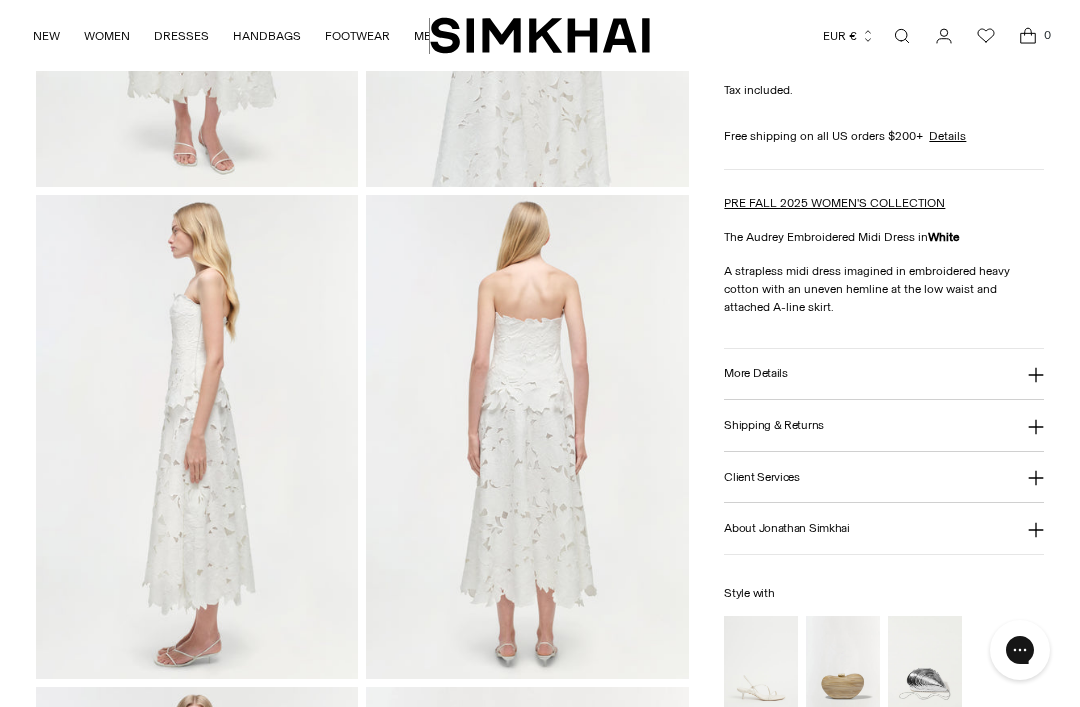 click at bounding box center [197, 437] 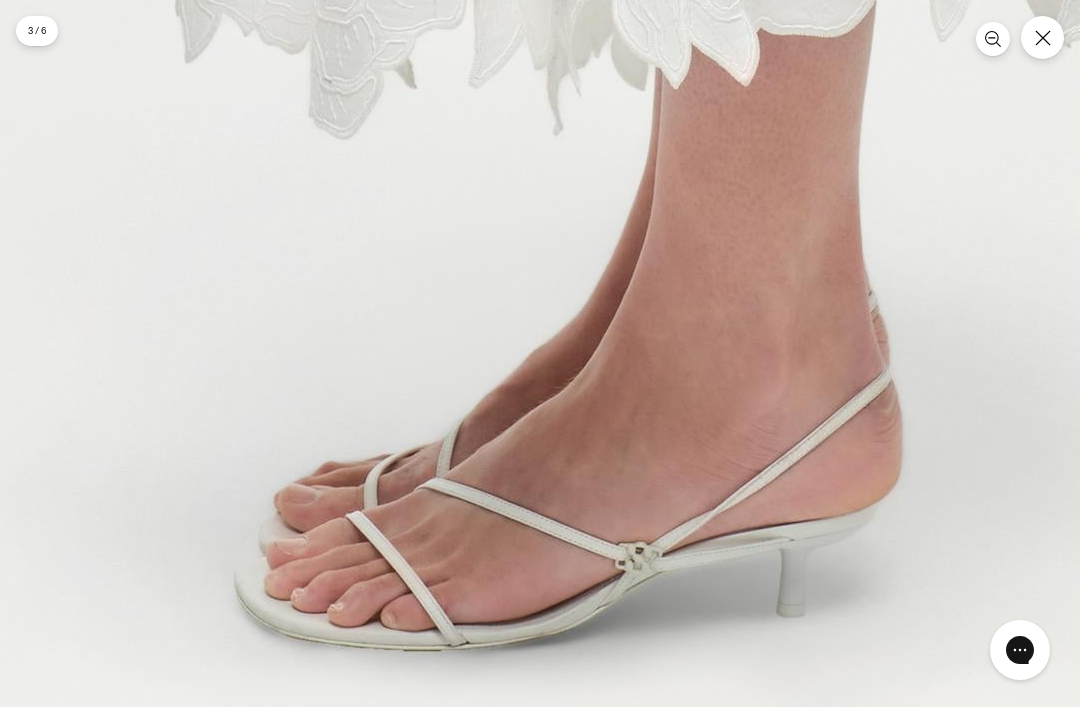 click 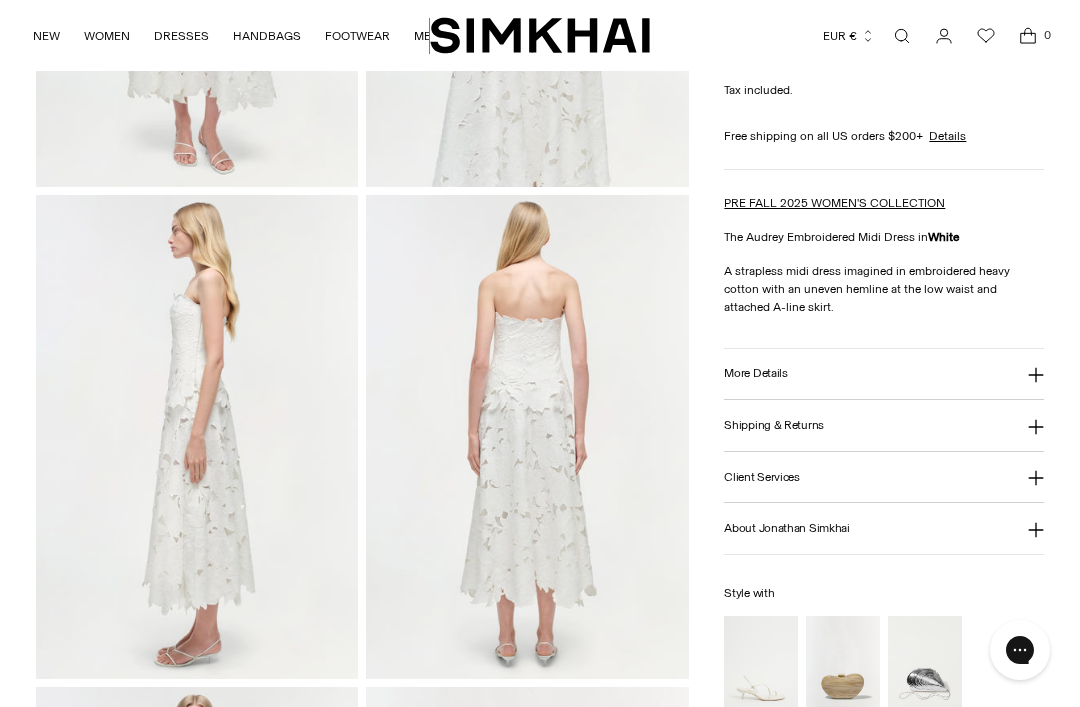 click at bounding box center (527, 437) 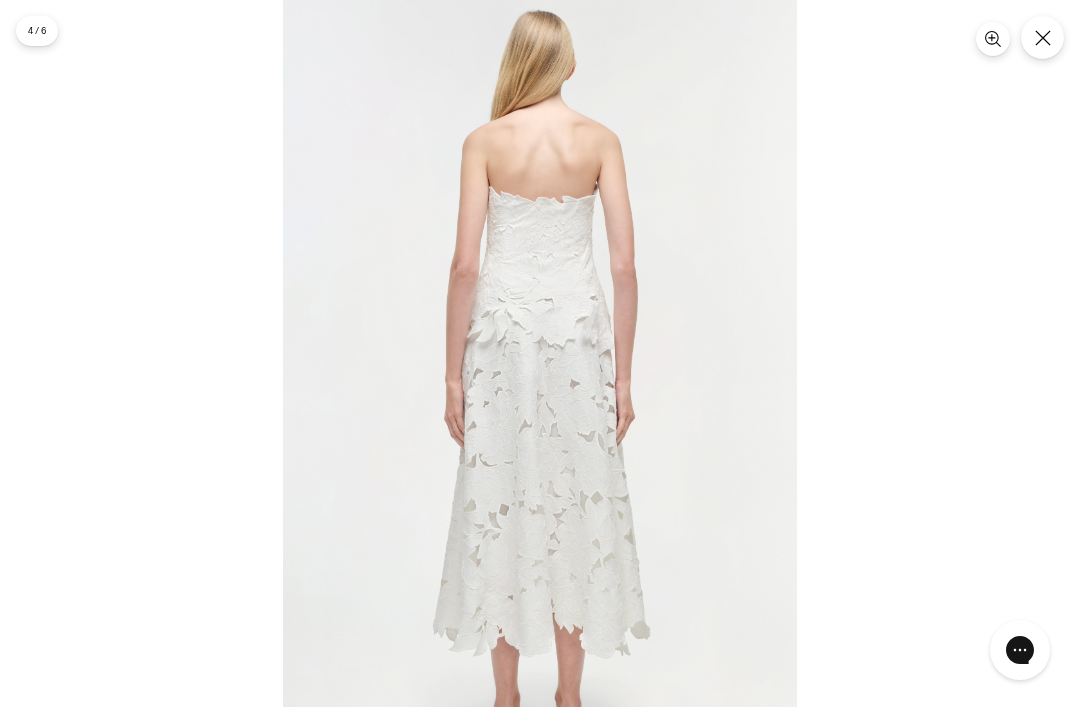 click 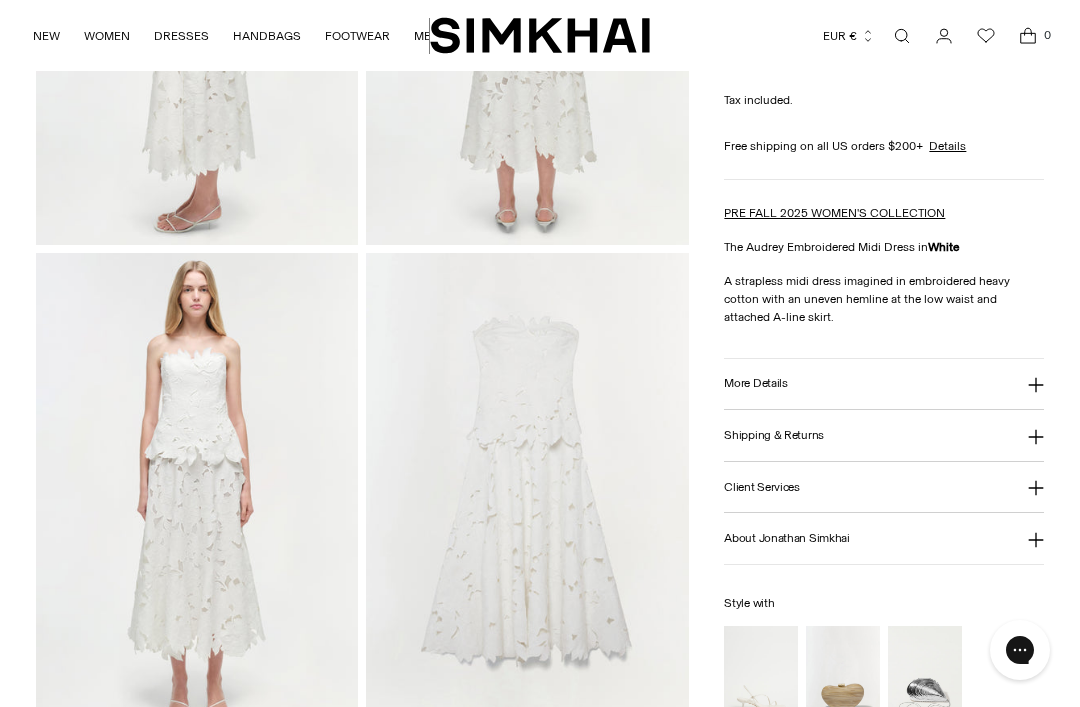 scroll, scrollTop: 863, scrollLeft: 0, axis: vertical 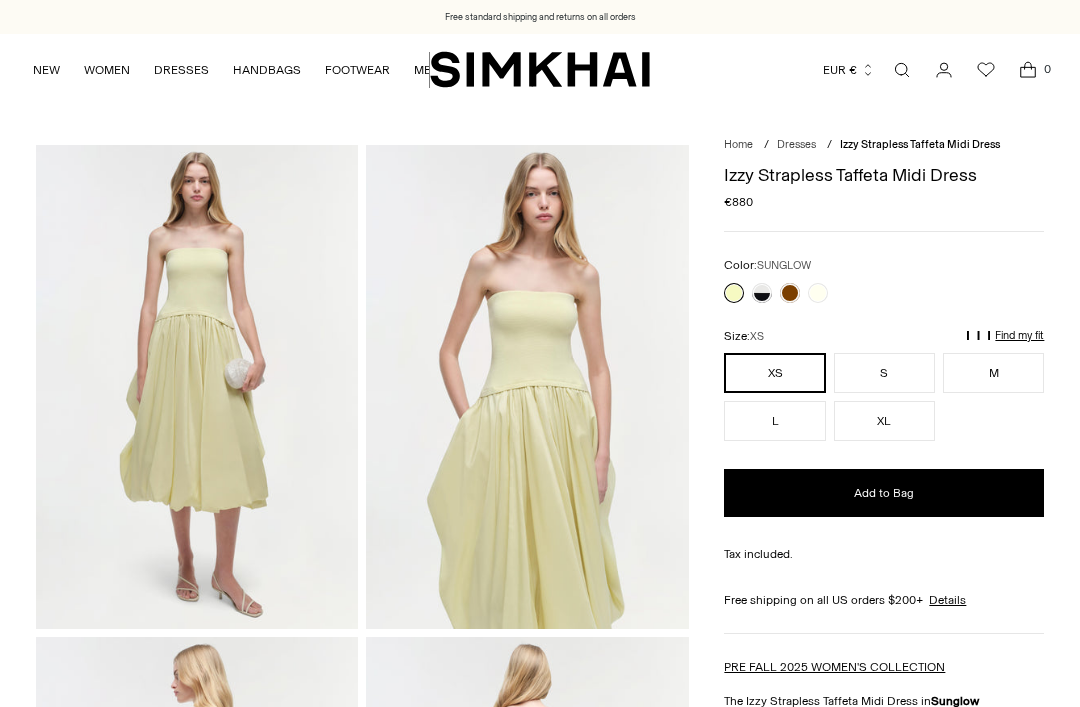 click at bounding box center [197, 387] 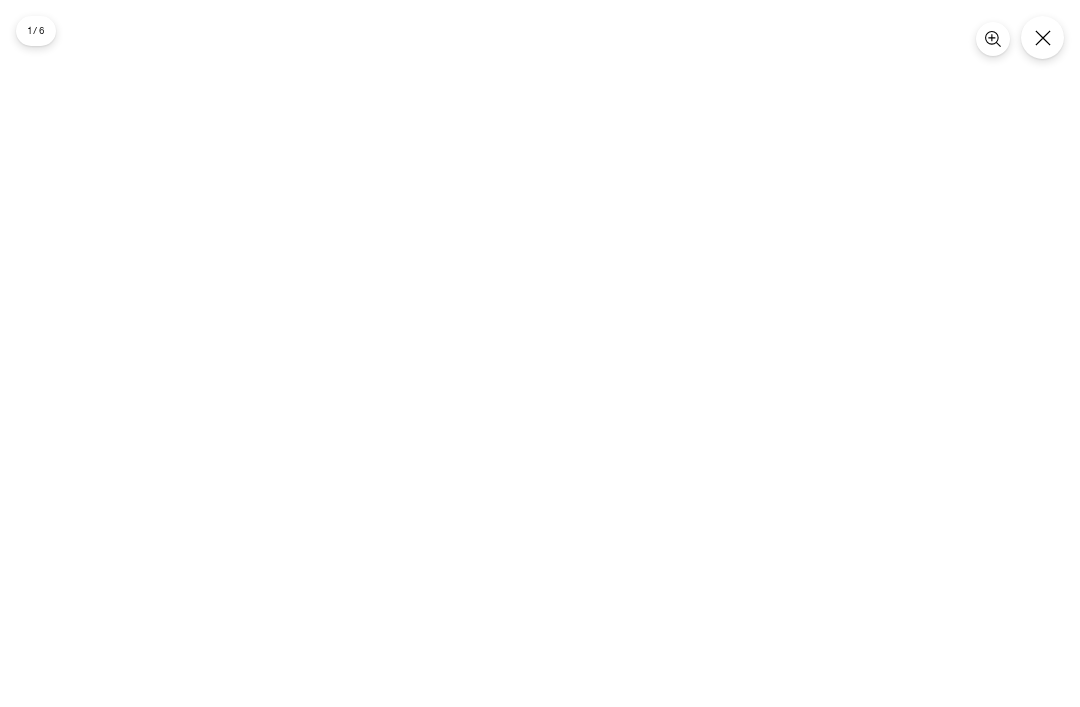 click at bounding box center [540, 353] 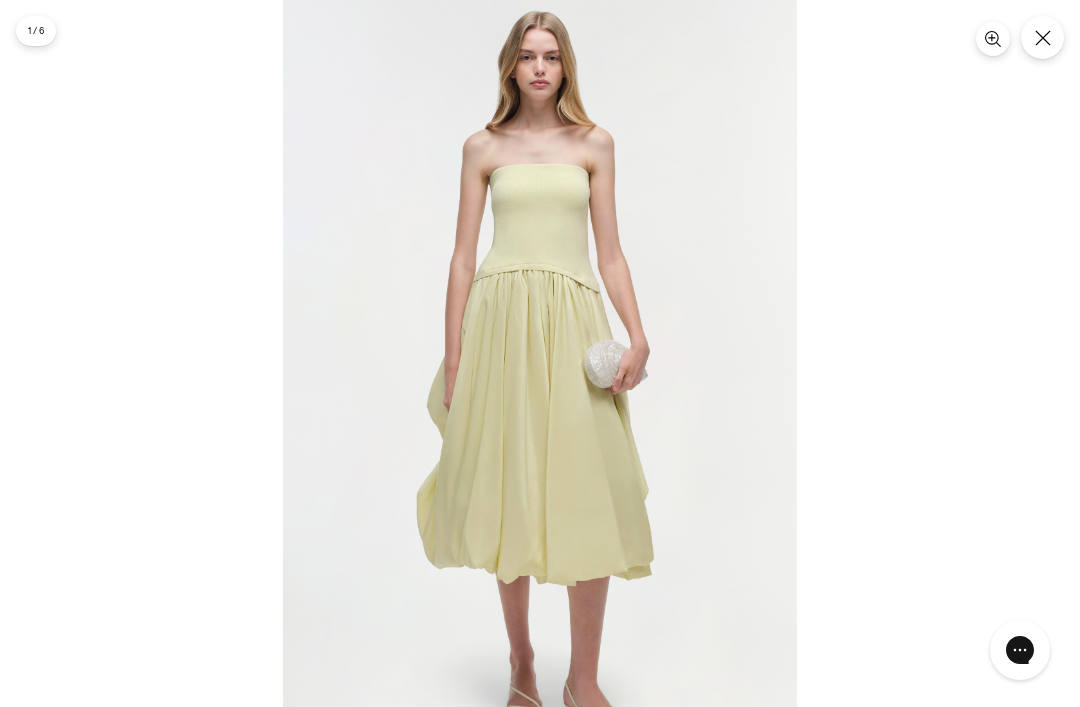 scroll, scrollTop: 0, scrollLeft: 0, axis: both 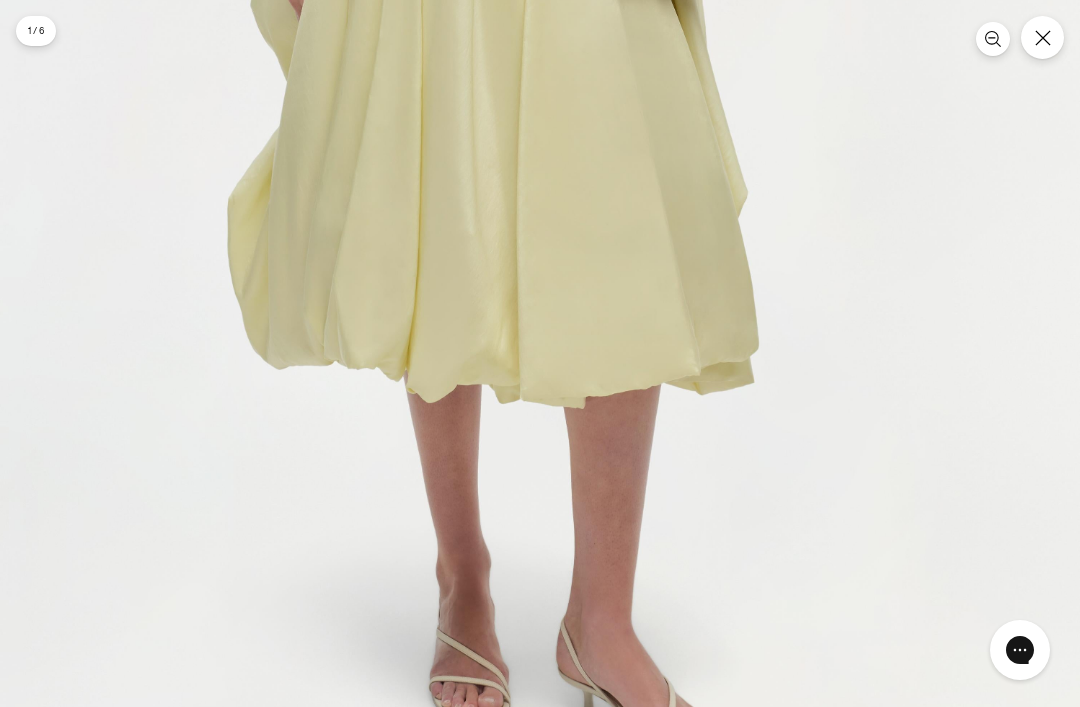 click at bounding box center (504, -42) 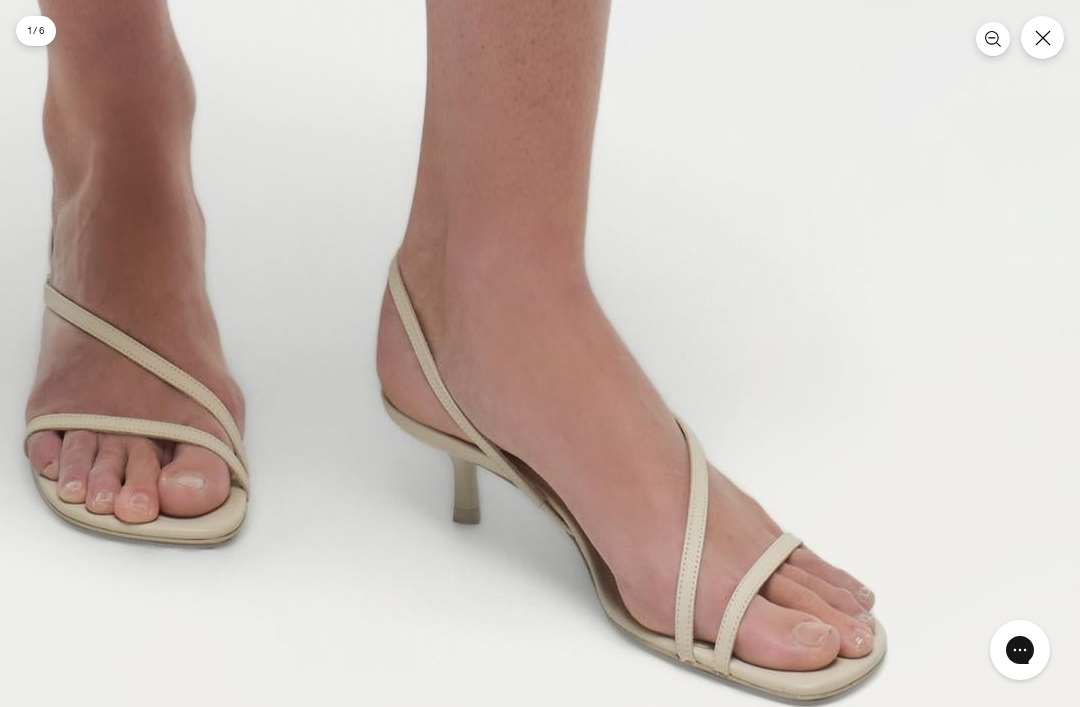 click at bounding box center [1042, 37] 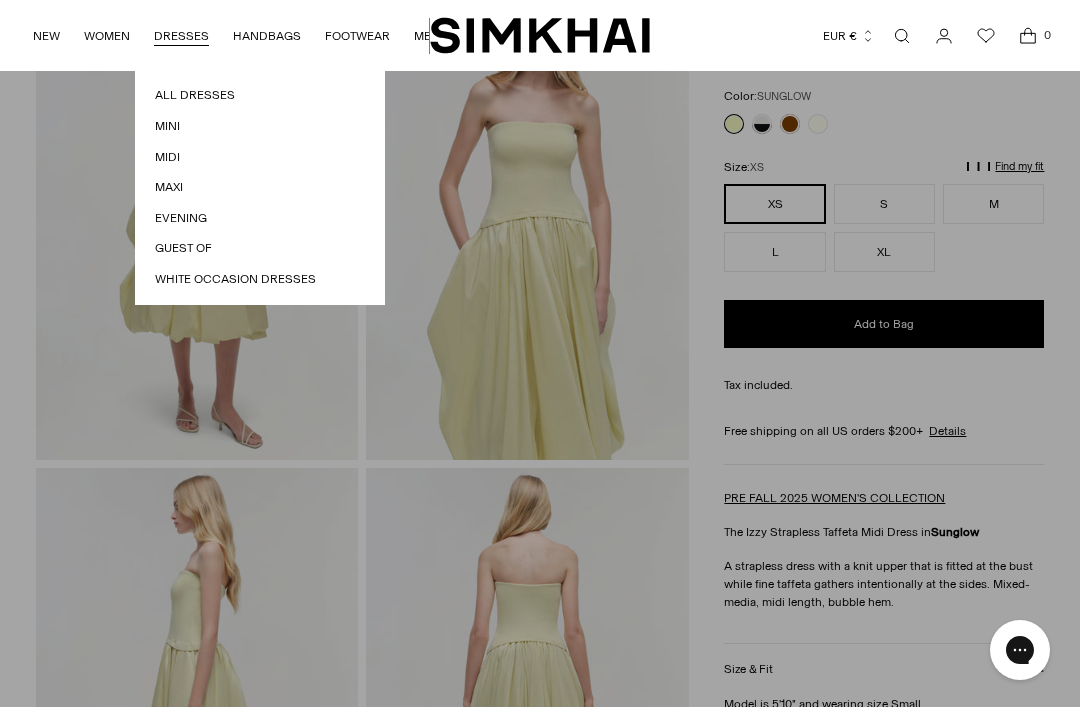 click on "All Dresses
Mini
Midi
Maxi
Evening
Guest Of
White Occasion Dresses" at bounding box center [260, 187] 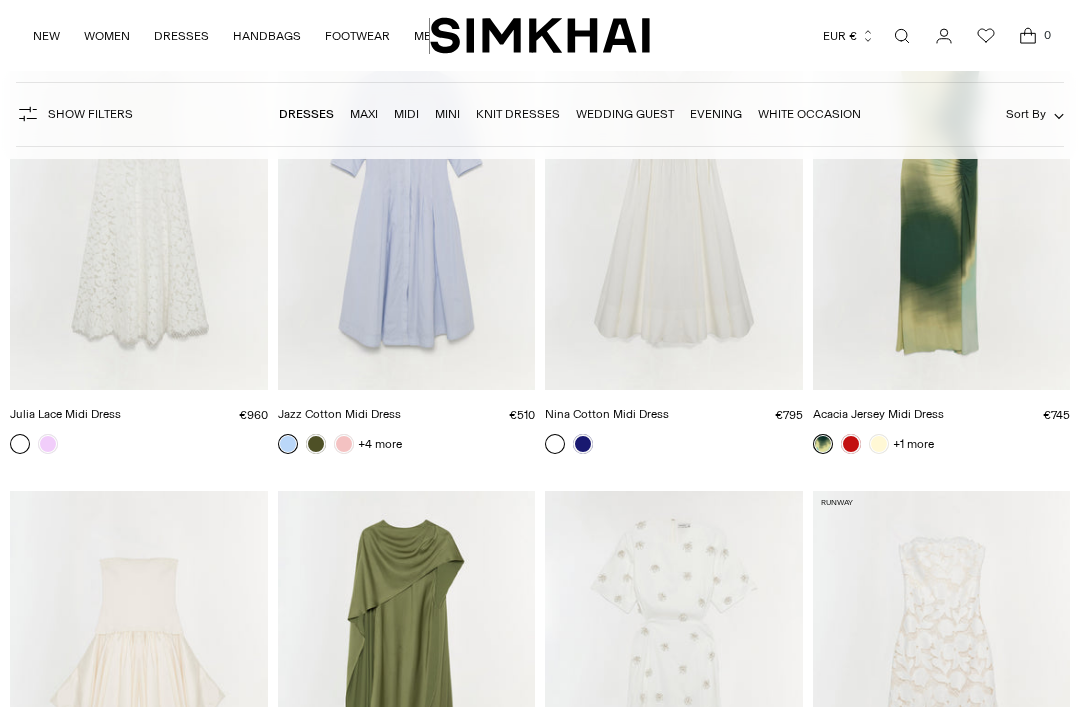 scroll, scrollTop: 0, scrollLeft: 0, axis: both 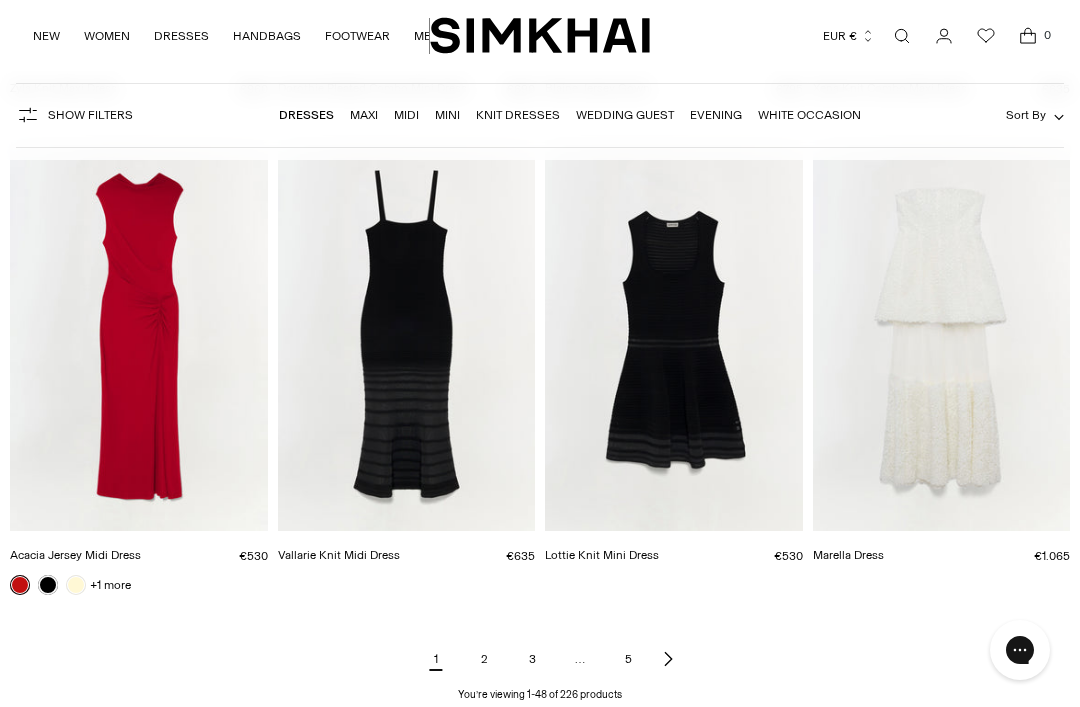 click at bounding box center [942, 338] 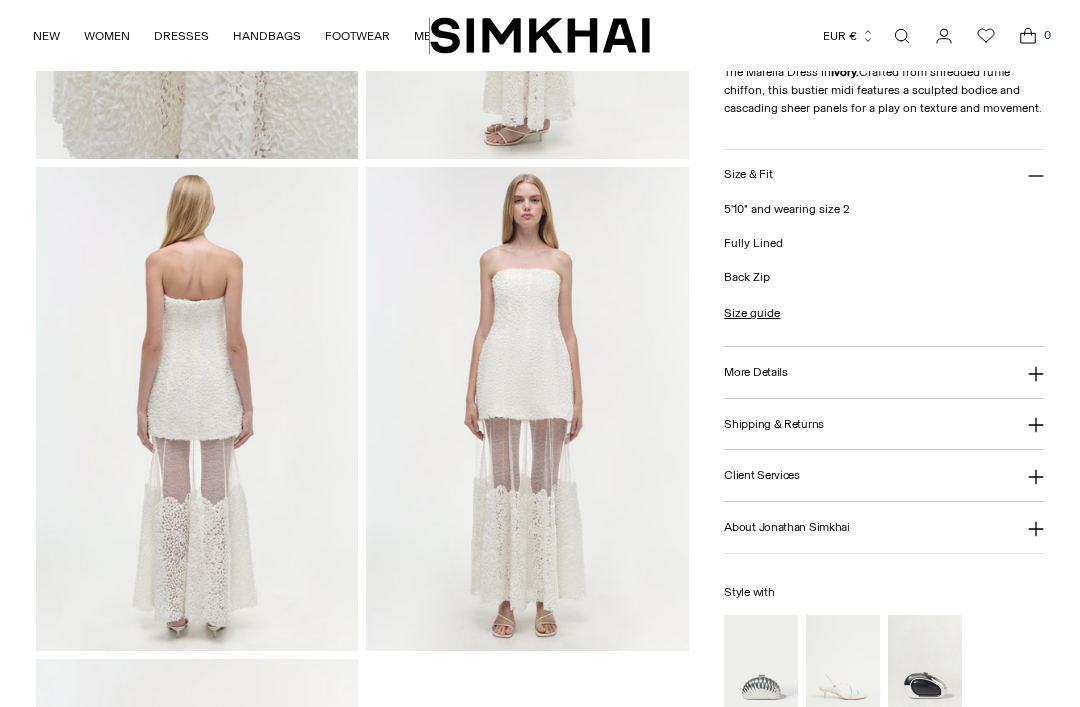 scroll, scrollTop: 1065, scrollLeft: 0, axis: vertical 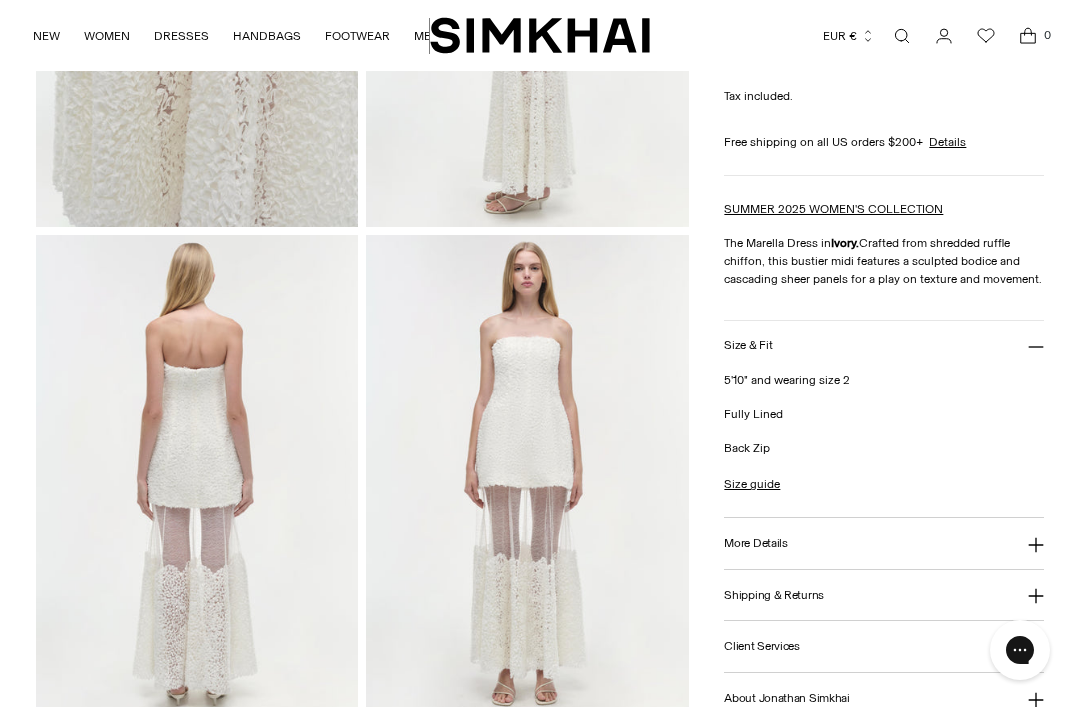 click at bounding box center [527, -15] 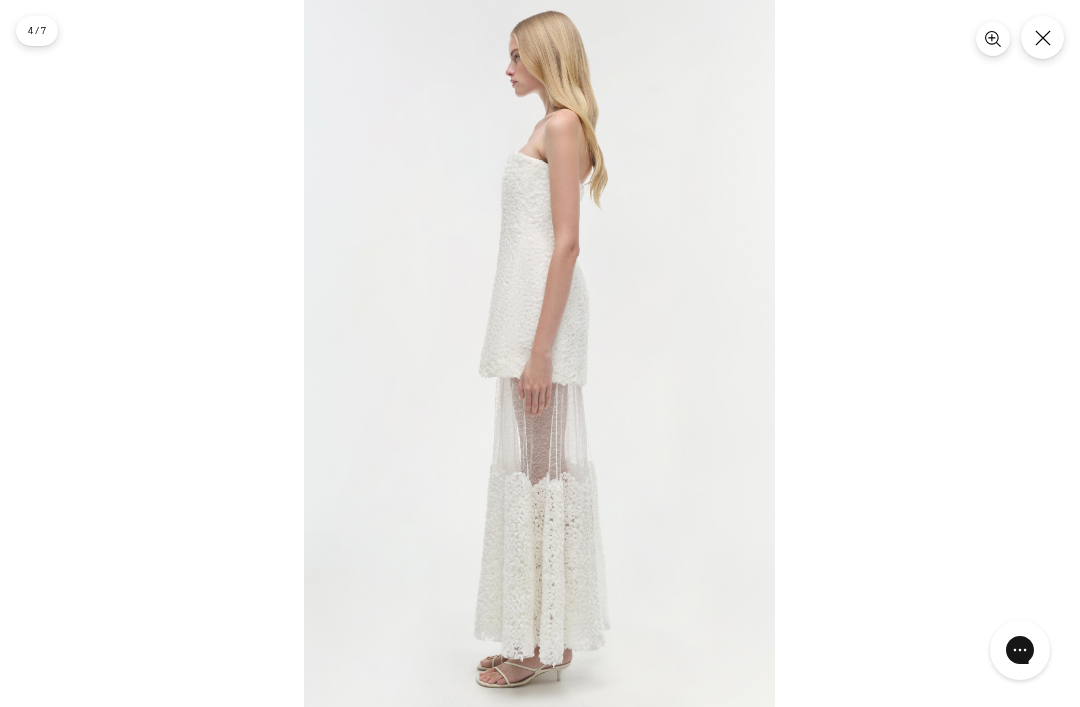 scroll, scrollTop: 425, scrollLeft: 0, axis: vertical 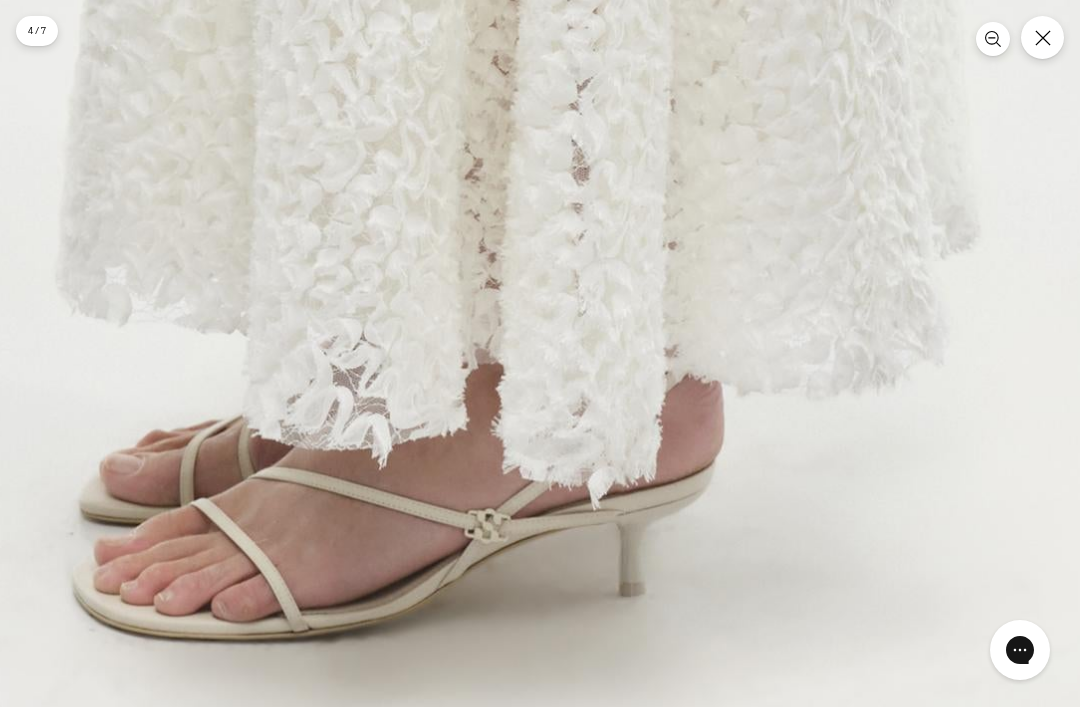 click at bounding box center (1042, 37) 